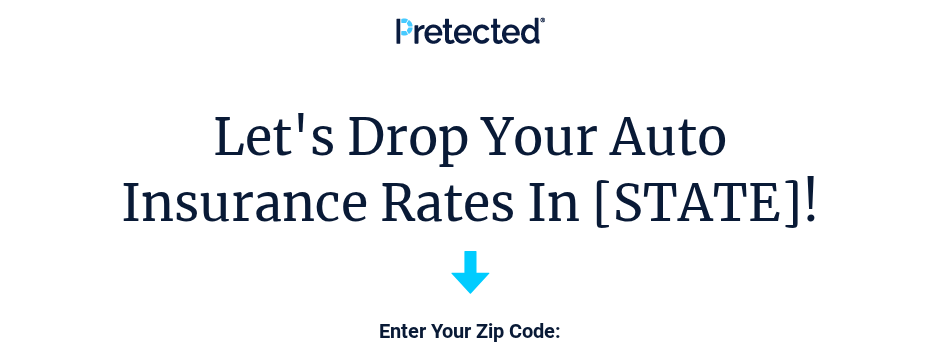 scroll, scrollTop: 0, scrollLeft: 0, axis: both 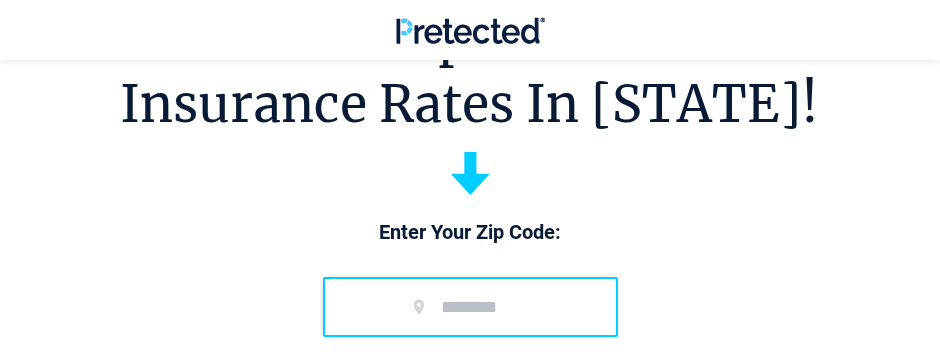 click at bounding box center [470, 307] 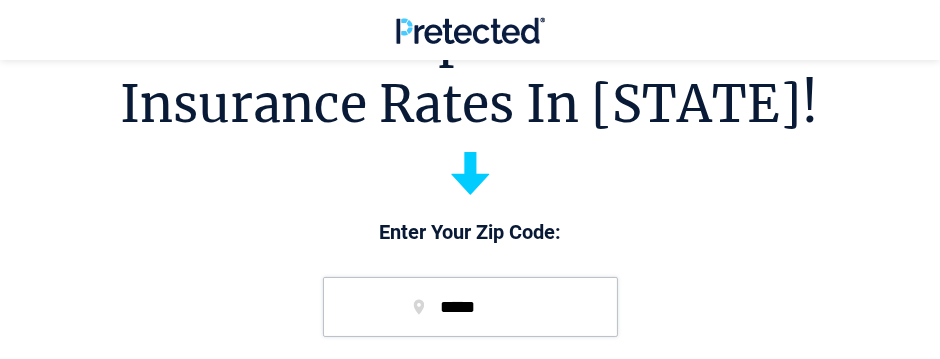 scroll, scrollTop: 200, scrollLeft: 0, axis: vertical 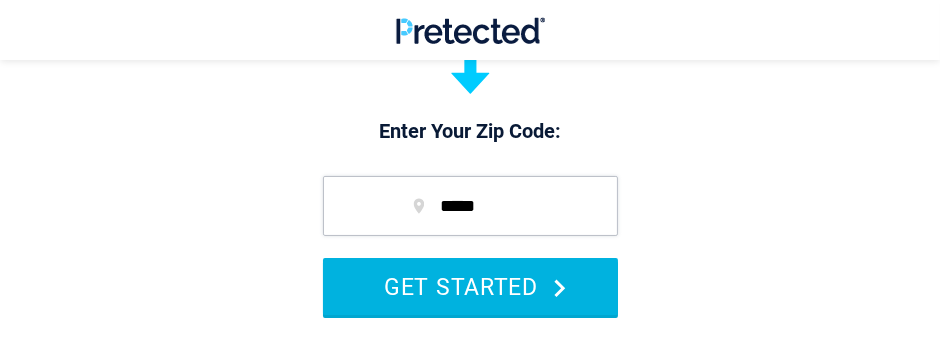 type on "*****" 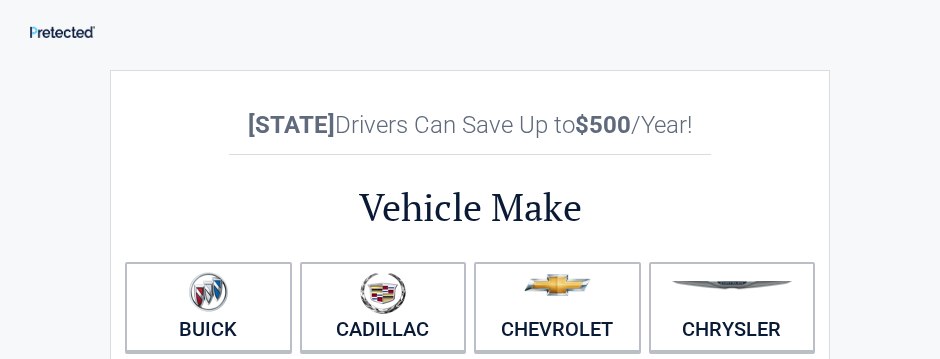 scroll, scrollTop: 0, scrollLeft: 0, axis: both 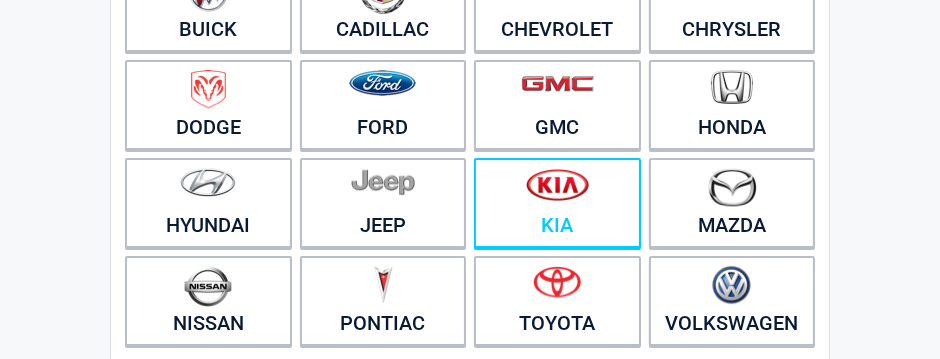 click on "Kia" at bounding box center (557, 203) 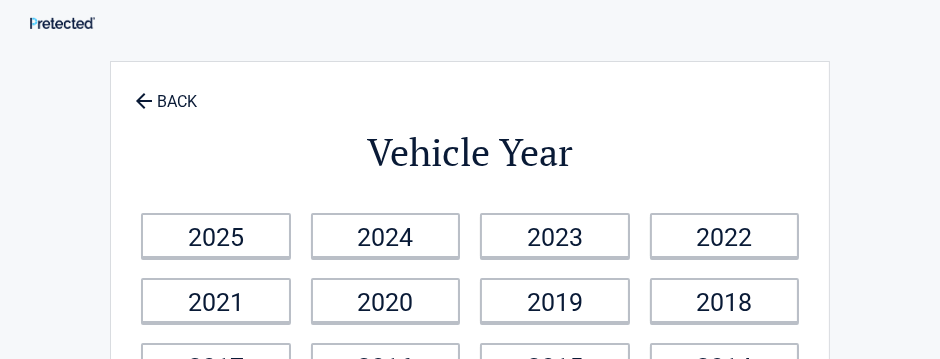 scroll, scrollTop: 0, scrollLeft: 0, axis: both 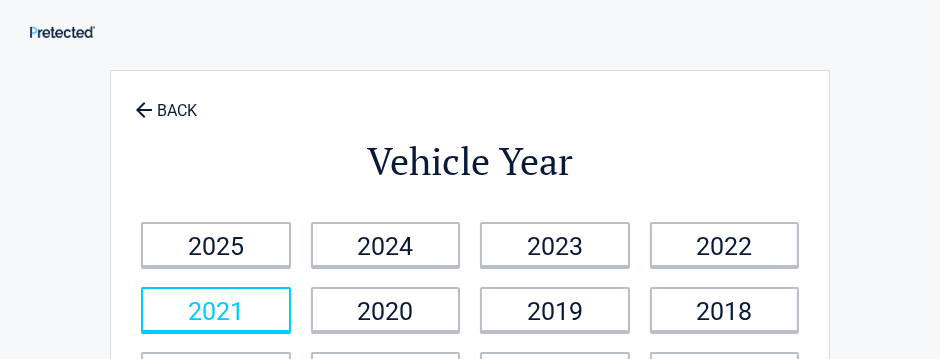 click on "2021" at bounding box center [216, 309] 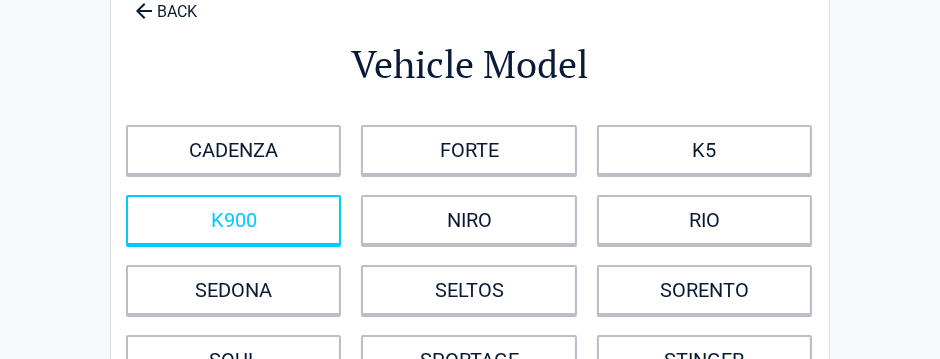 scroll, scrollTop: 200, scrollLeft: 0, axis: vertical 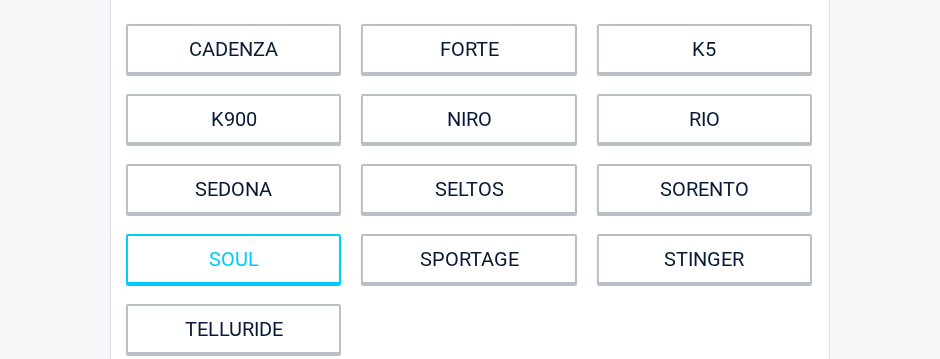 click on "SOUL" at bounding box center [233, 259] 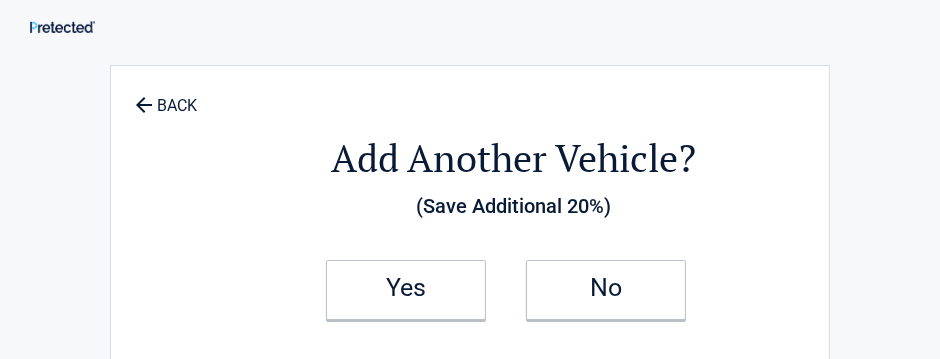 scroll, scrollTop: 0, scrollLeft: 0, axis: both 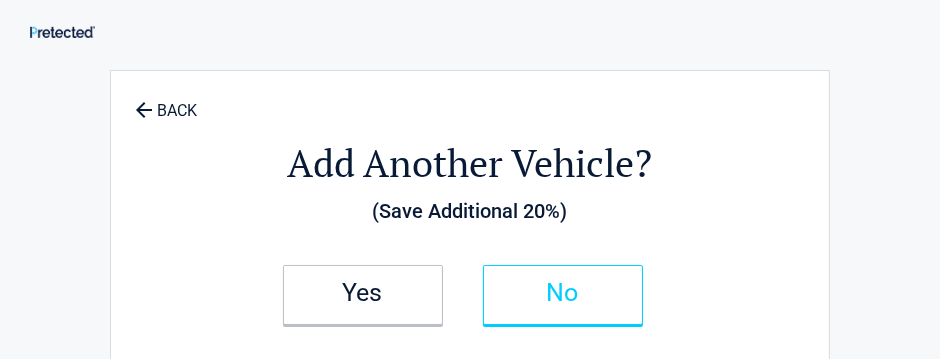 click on "No" at bounding box center (563, 295) 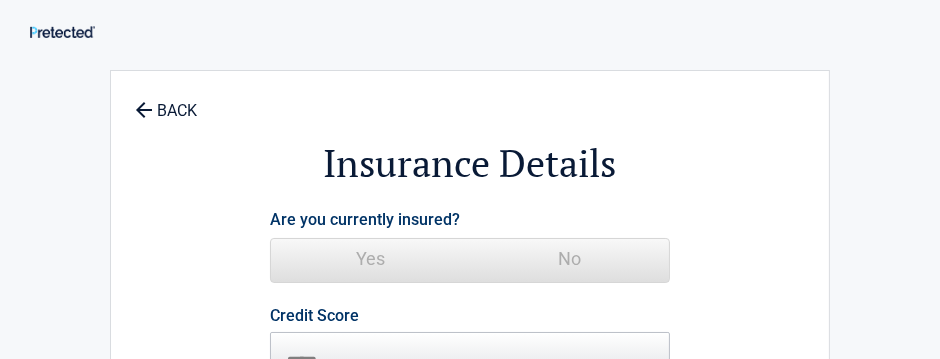 click on "No" at bounding box center [569, 259] 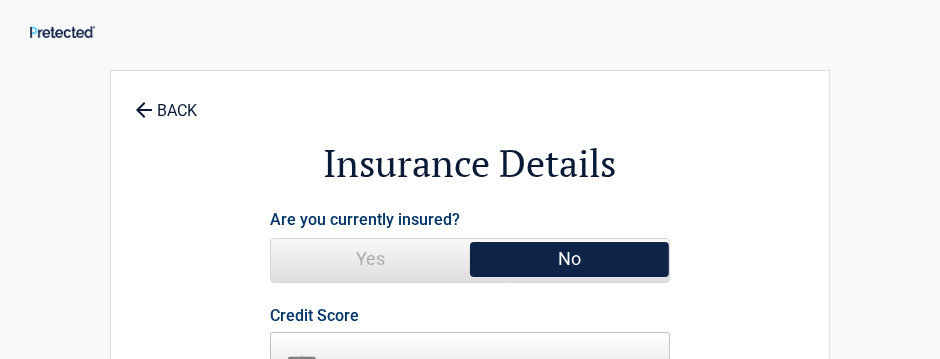 scroll, scrollTop: 99, scrollLeft: 0, axis: vertical 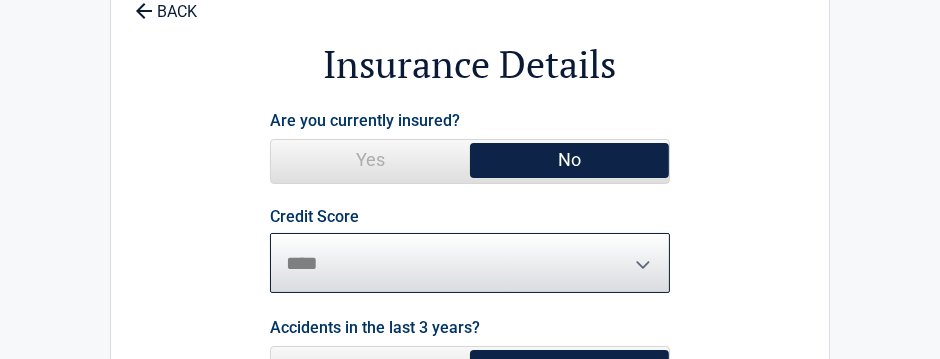 click on "*********
****
*******
****" at bounding box center [470, 263] 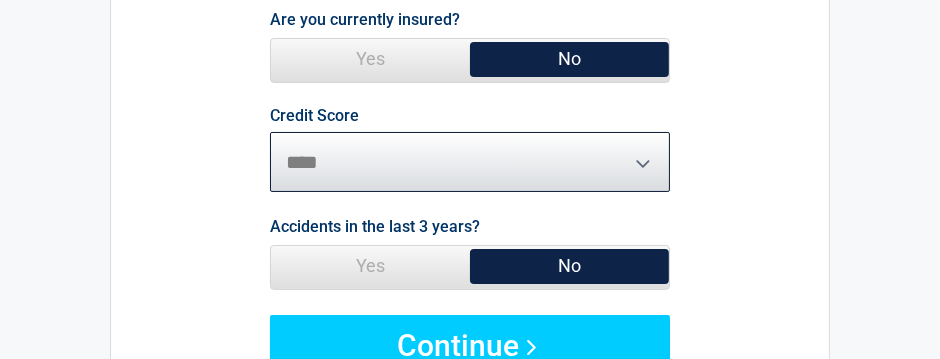 scroll, scrollTop: 300, scrollLeft: 0, axis: vertical 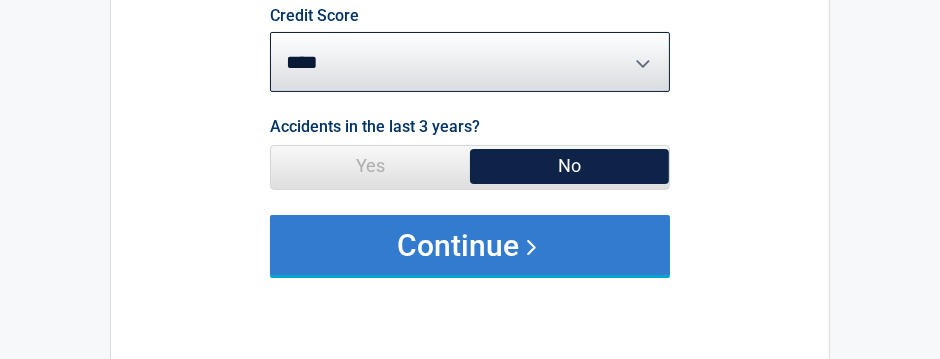 click on "Continue" at bounding box center [470, 245] 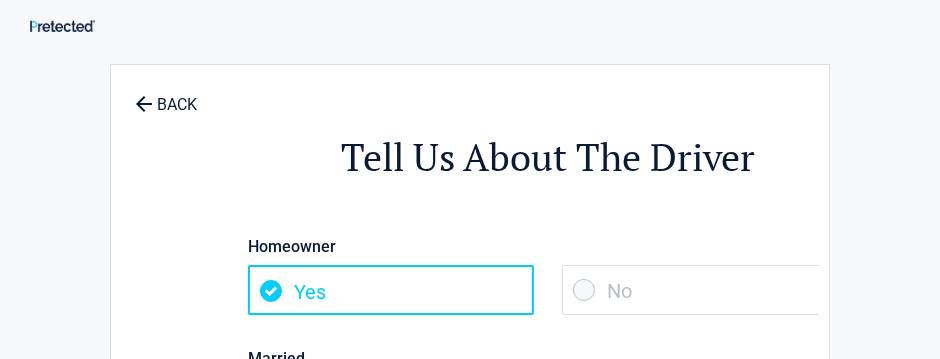 scroll, scrollTop: 0, scrollLeft: 0, axis: both 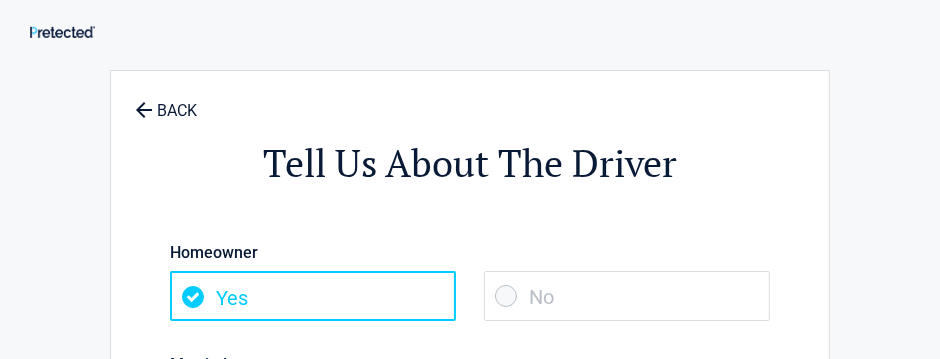 click on "Yes" at bounding box center (313, 296) 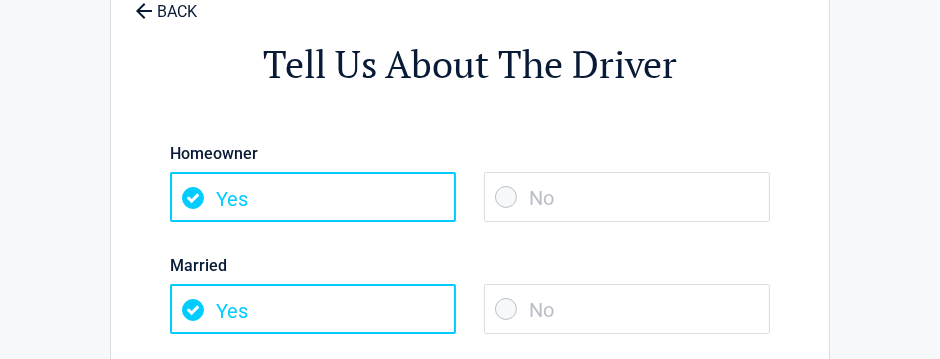 click on "No" at bounding box center (627, 309) 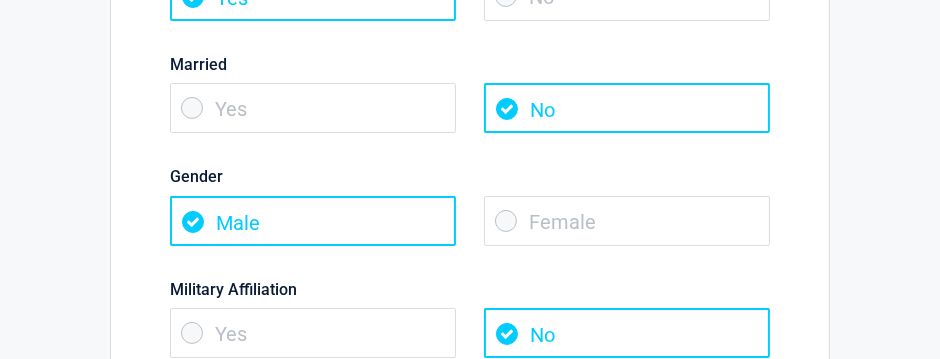 scroll, scrollTop: 400, scrollLeft: 0, axis: vertical 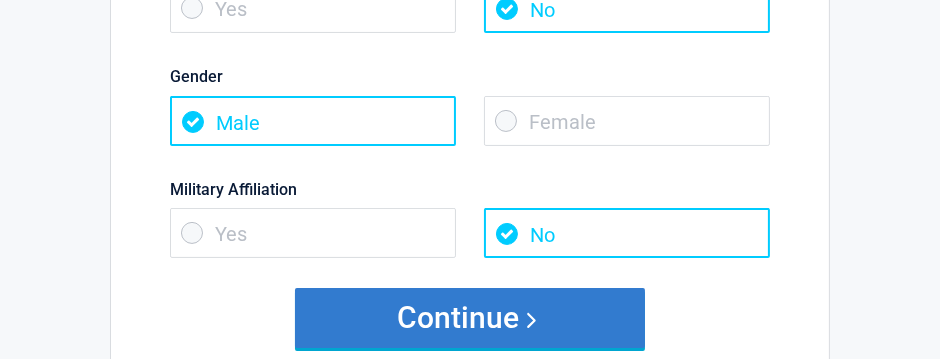 click on "Continue" at bounding box center [470, 318] 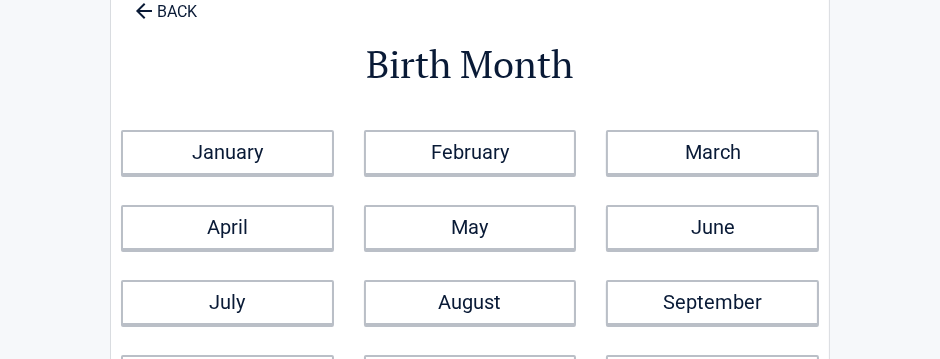 scroll, scrollTop: 200, scrollLeft: 0, axis: vertical 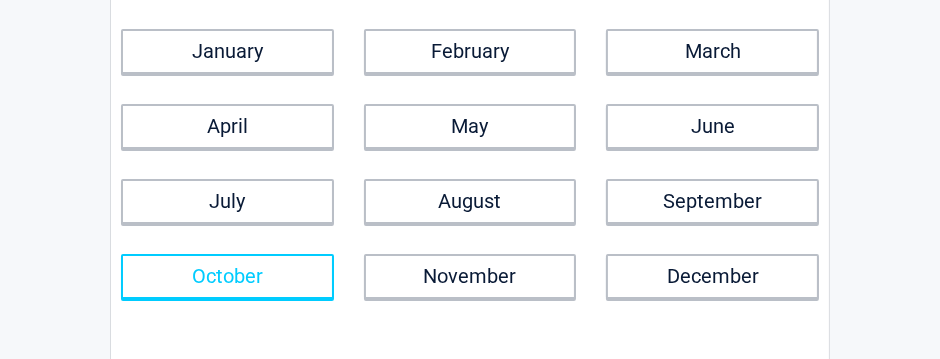 click on "October" at bounding box center (227, 276) 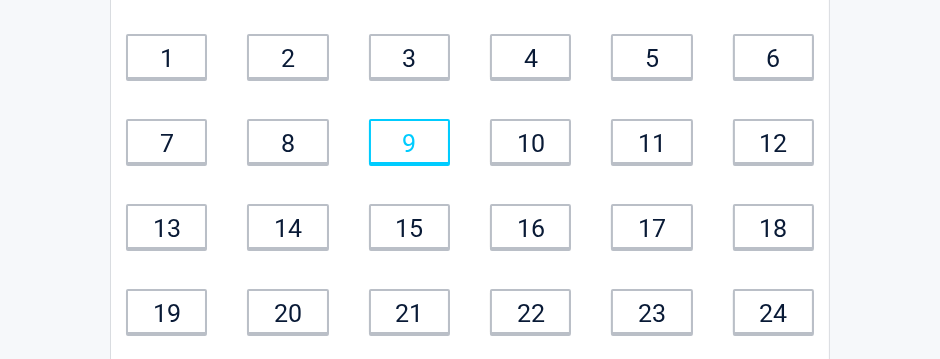 scroll, scrollTop: 300, scrollLeft: 0, axis: vertical 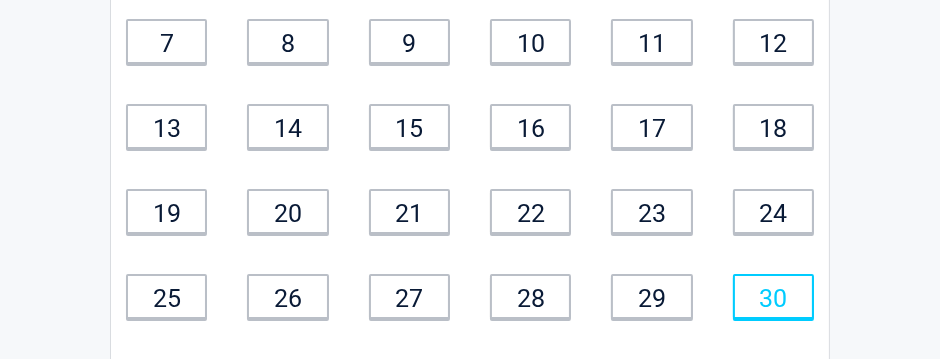 click on "30" at bounding box center [773, 296] 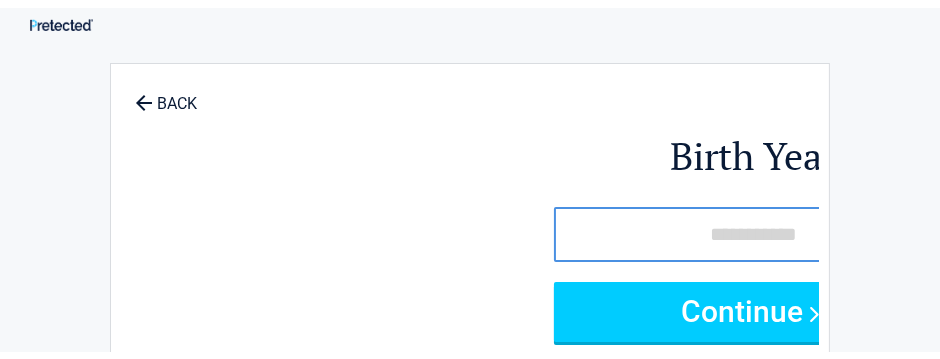 scroll, scrollTop: 0, scrollLeft: 0, axis: both 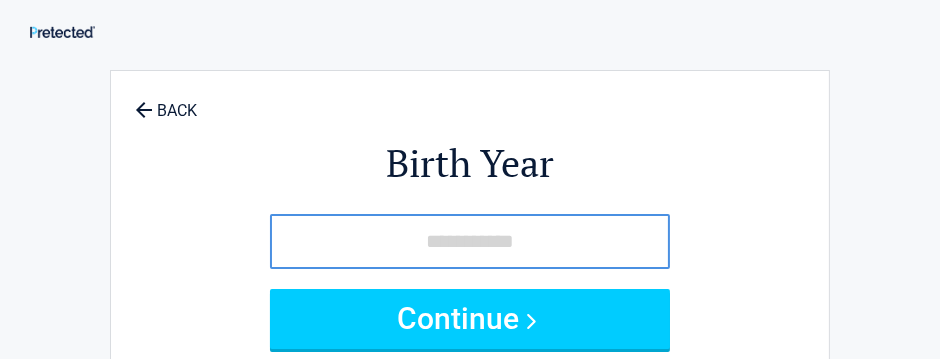 click at bounding box center (470, 241) 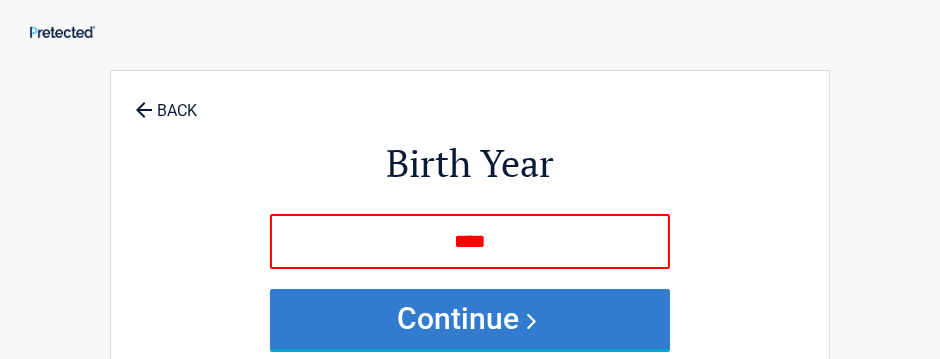 click on "Continue" at bounding box center [470, 319] 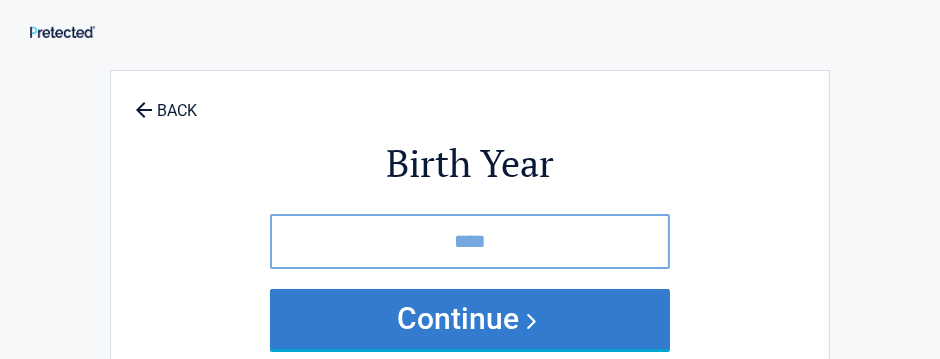 type on "****" 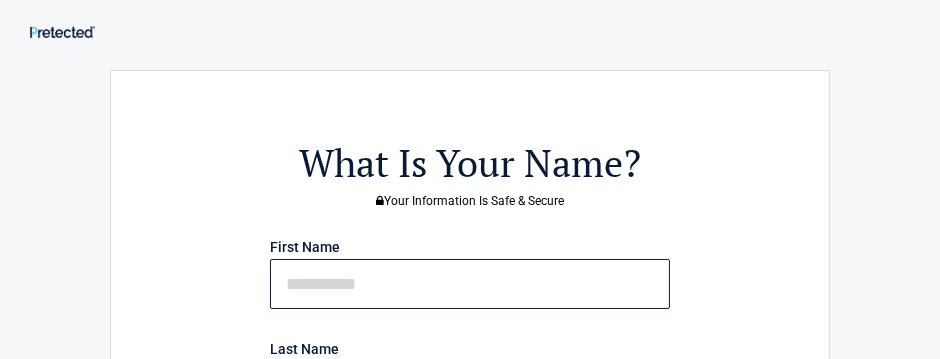 click at bounding box center (470, 284) 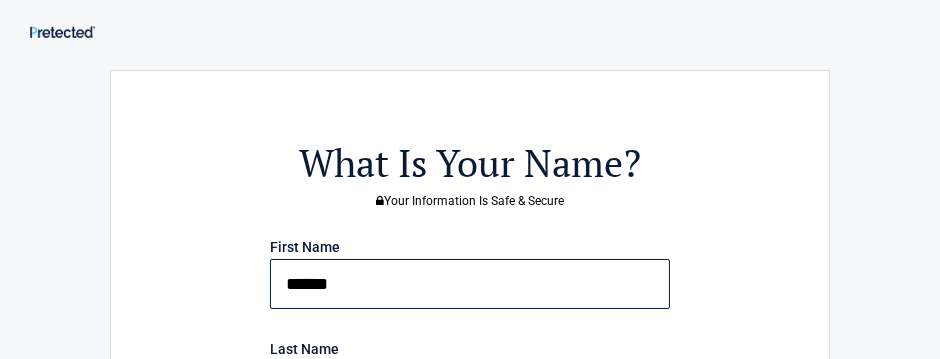 scroll, scrollTop: 99, scrollLeft: 0, axis: vertical 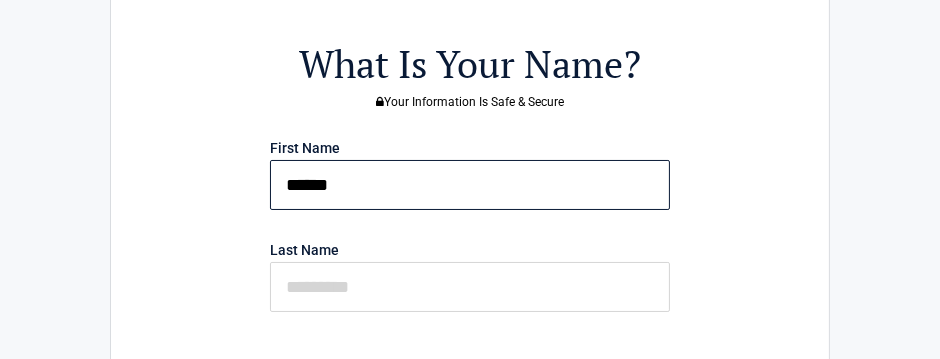 type on "******" 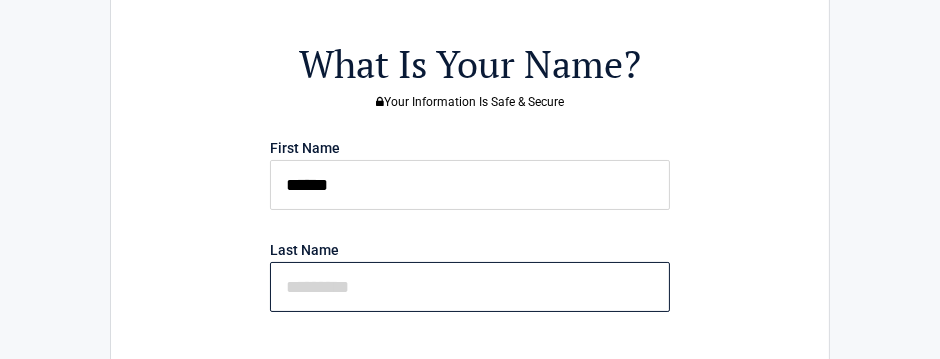click at bounding box center [470, 287] 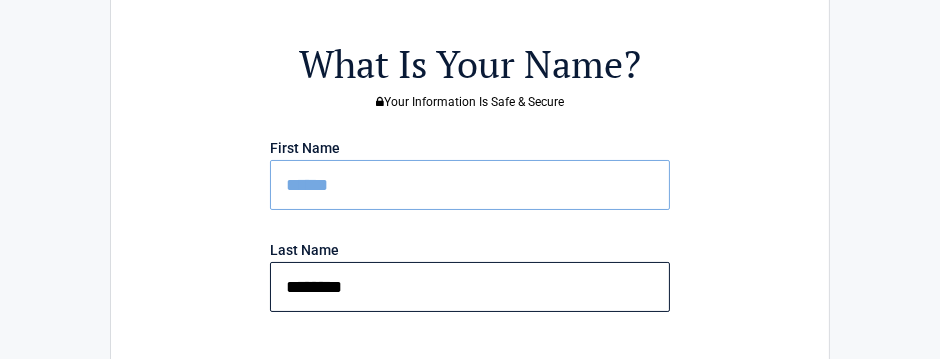 scroll, scrollTop: 200, scrollLeft: 0, axis: vertical 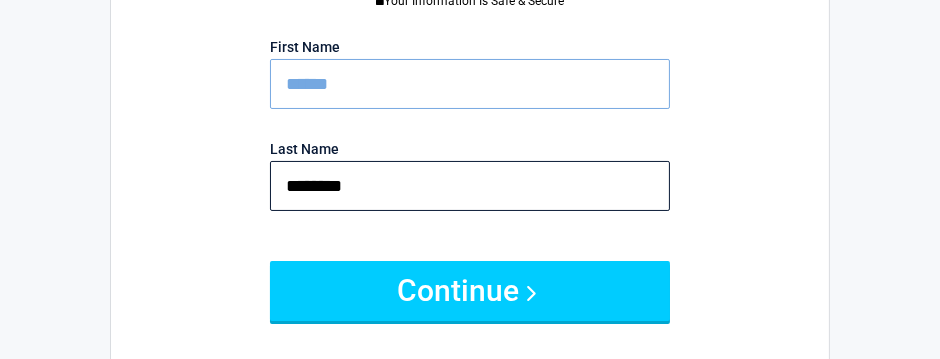 type on "********" 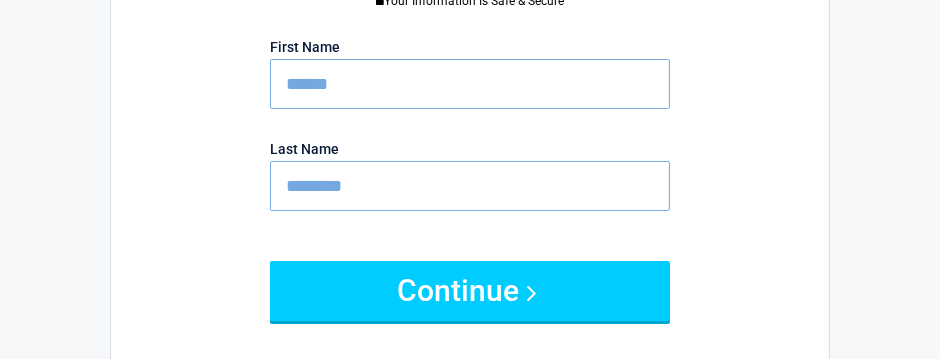 click on "Continue" at bounding box center (470, 291) 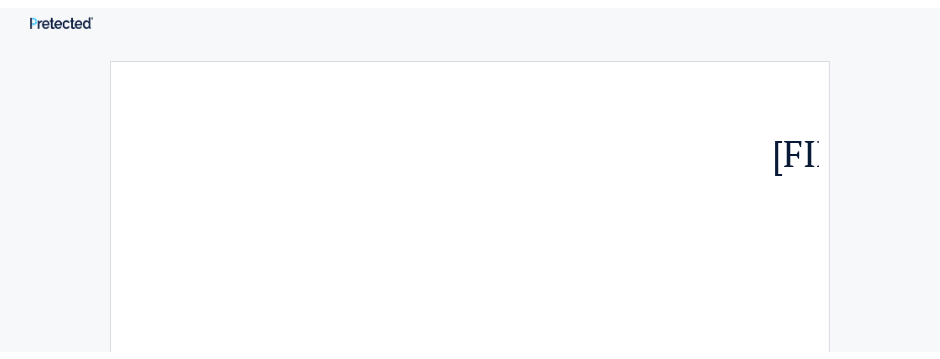 scroll, scrollTop: 0, scrollLeft: 0, axis: both 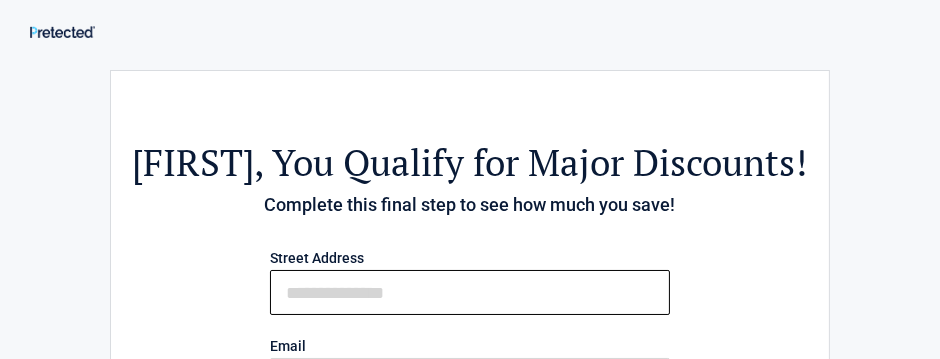 click on "First Name" at bounding box center (470, 292) 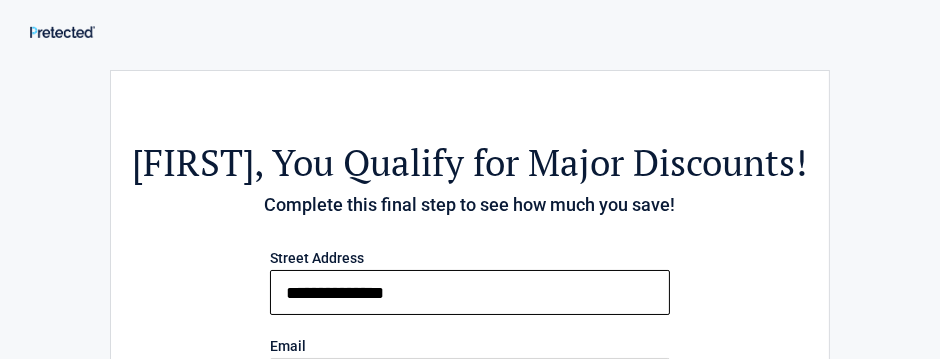scroll, scrollTop: 99, scrollLeft: 0, axis: vertical 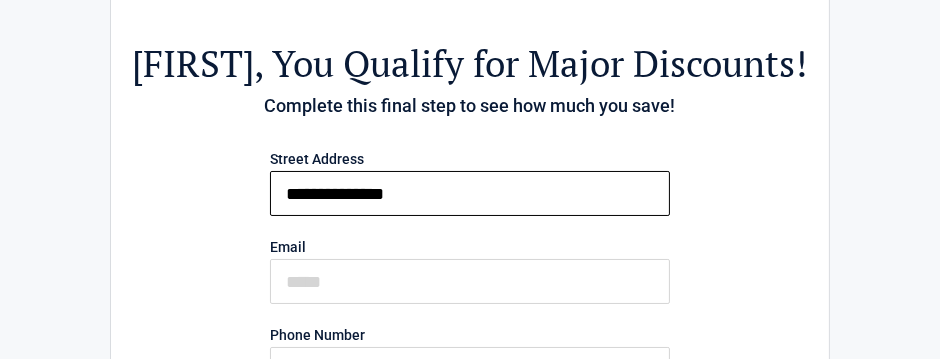 type on "**********" 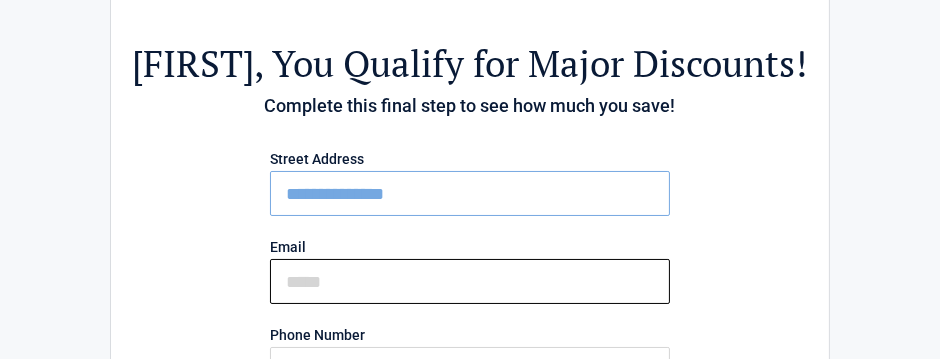 click on "Email" at bounding box center (470, 281) 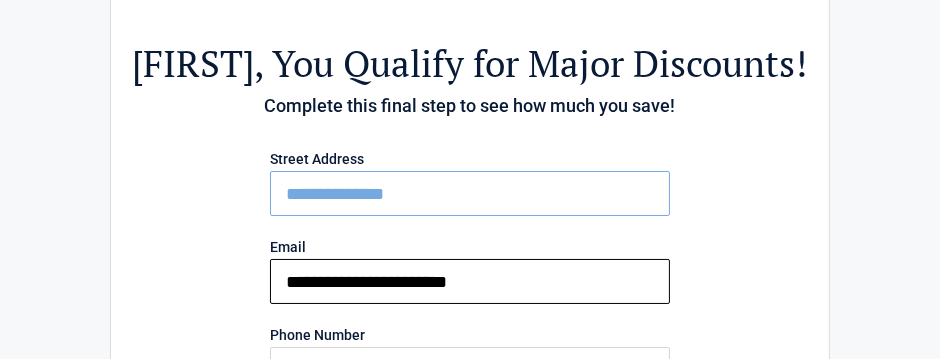 scroll, scrollTop: 200, scrollLeft: 0, axis: vertical 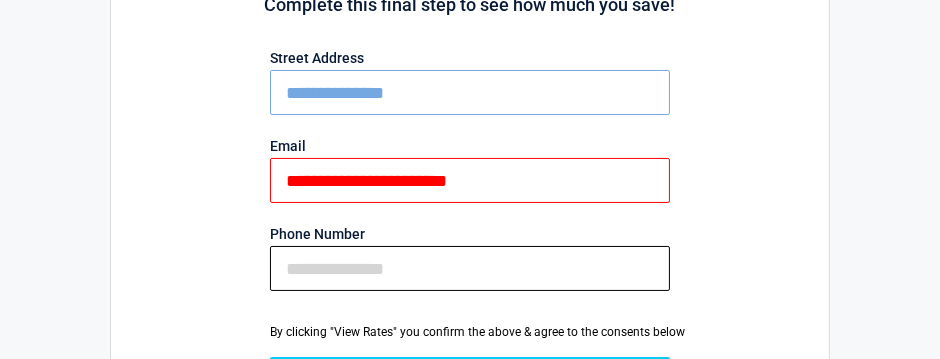 click on "Phone Number" at bounding box center [470, 268] 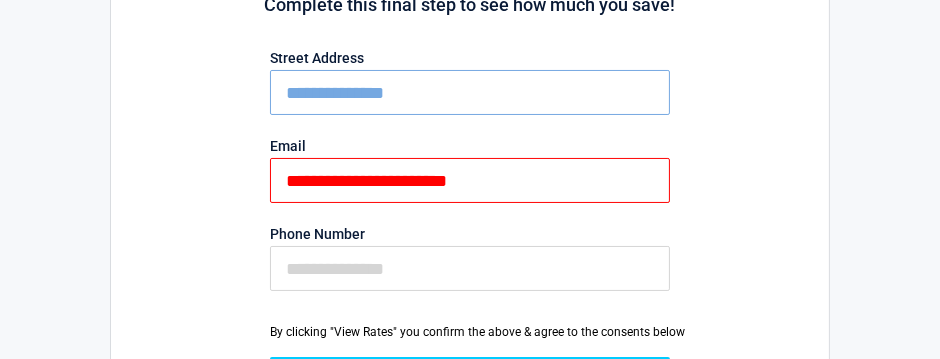 click on "**********" at bounding box center (470, 180) 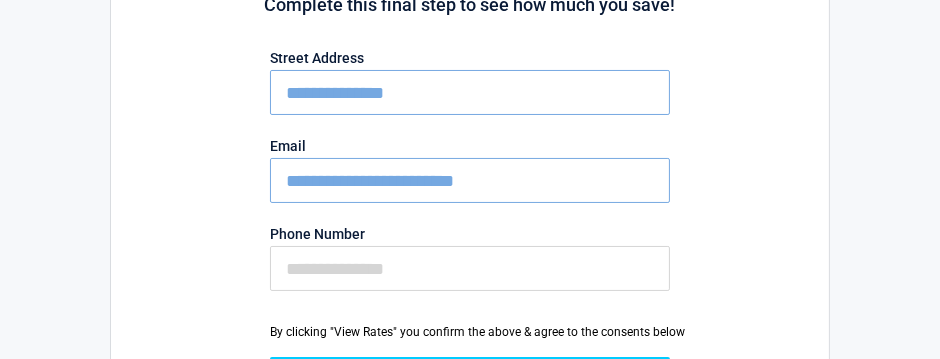 type on "**********" 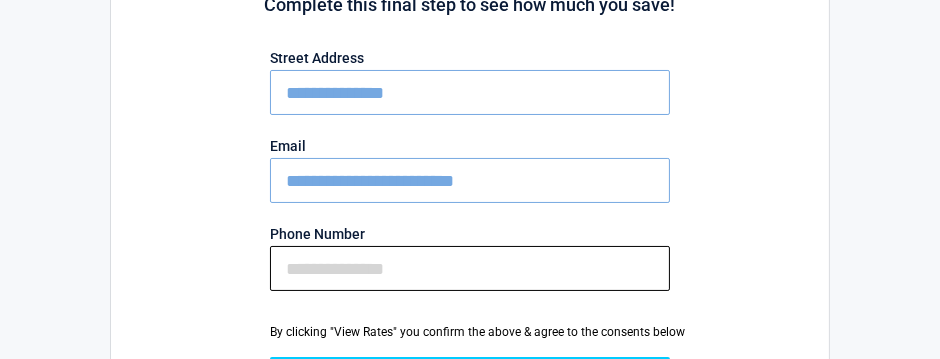 click on "Phone Number" at bounding box center (470, 268) 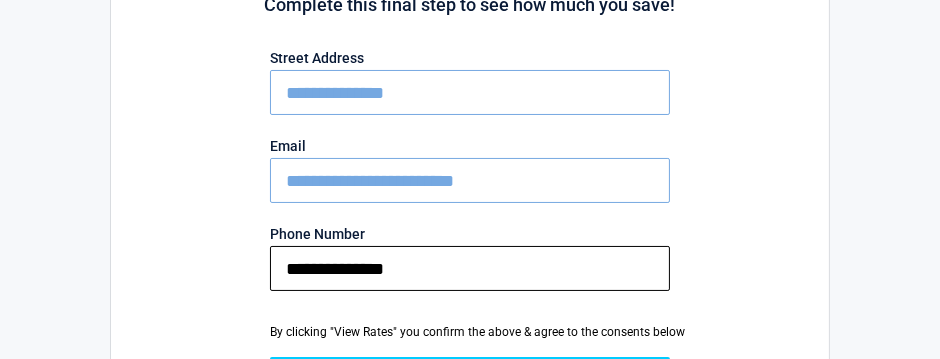 scroll, scrollTop: 300, scrollLeft: 0, axis: vertical 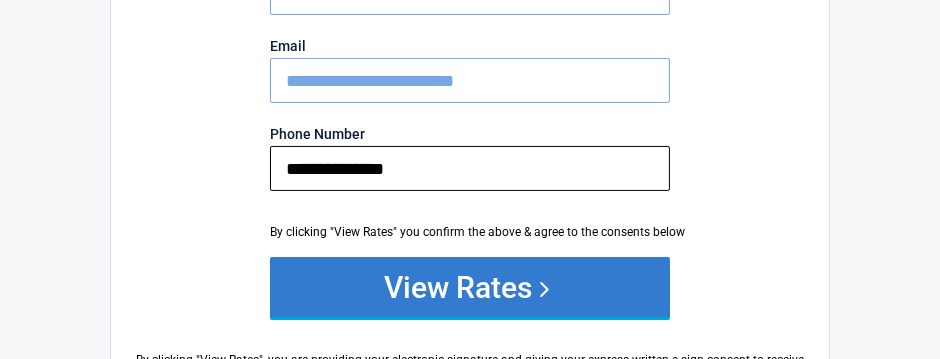 type on "**********" 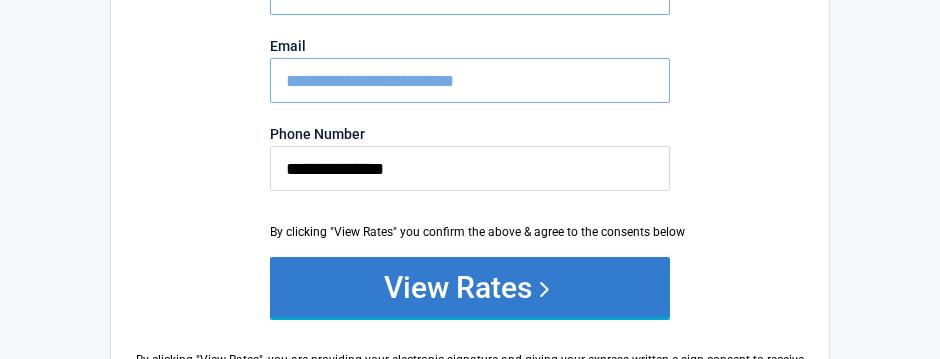 click on "View Rates" at bounding box center (470, 287) 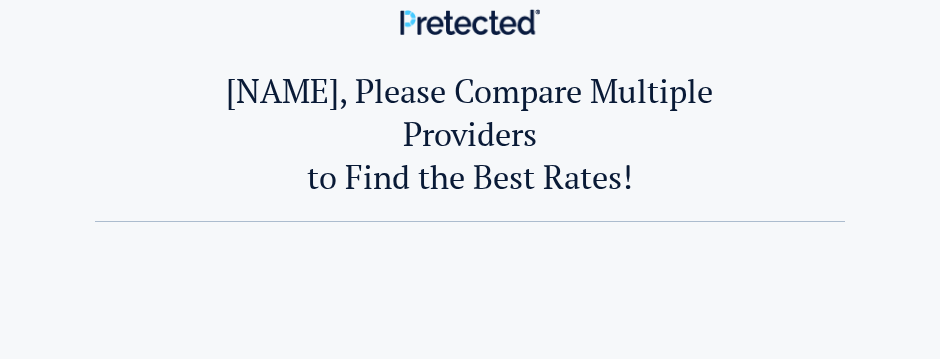 scroll, scrollTop: 0, scrollLeft: 0, axis: both 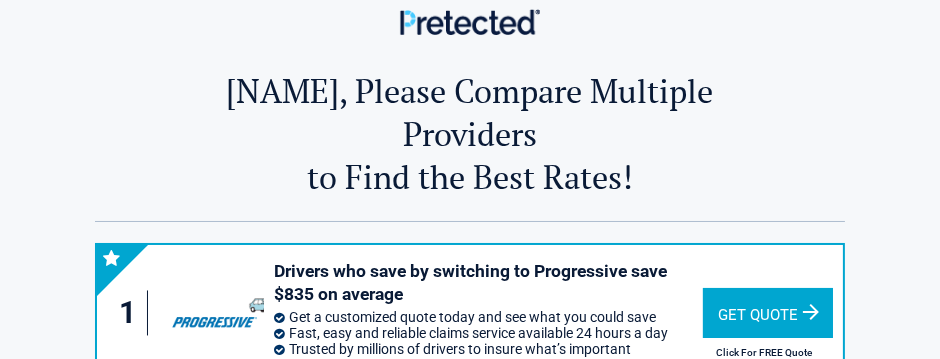 click on "Get Quote" at bounding box center [768, 313] 